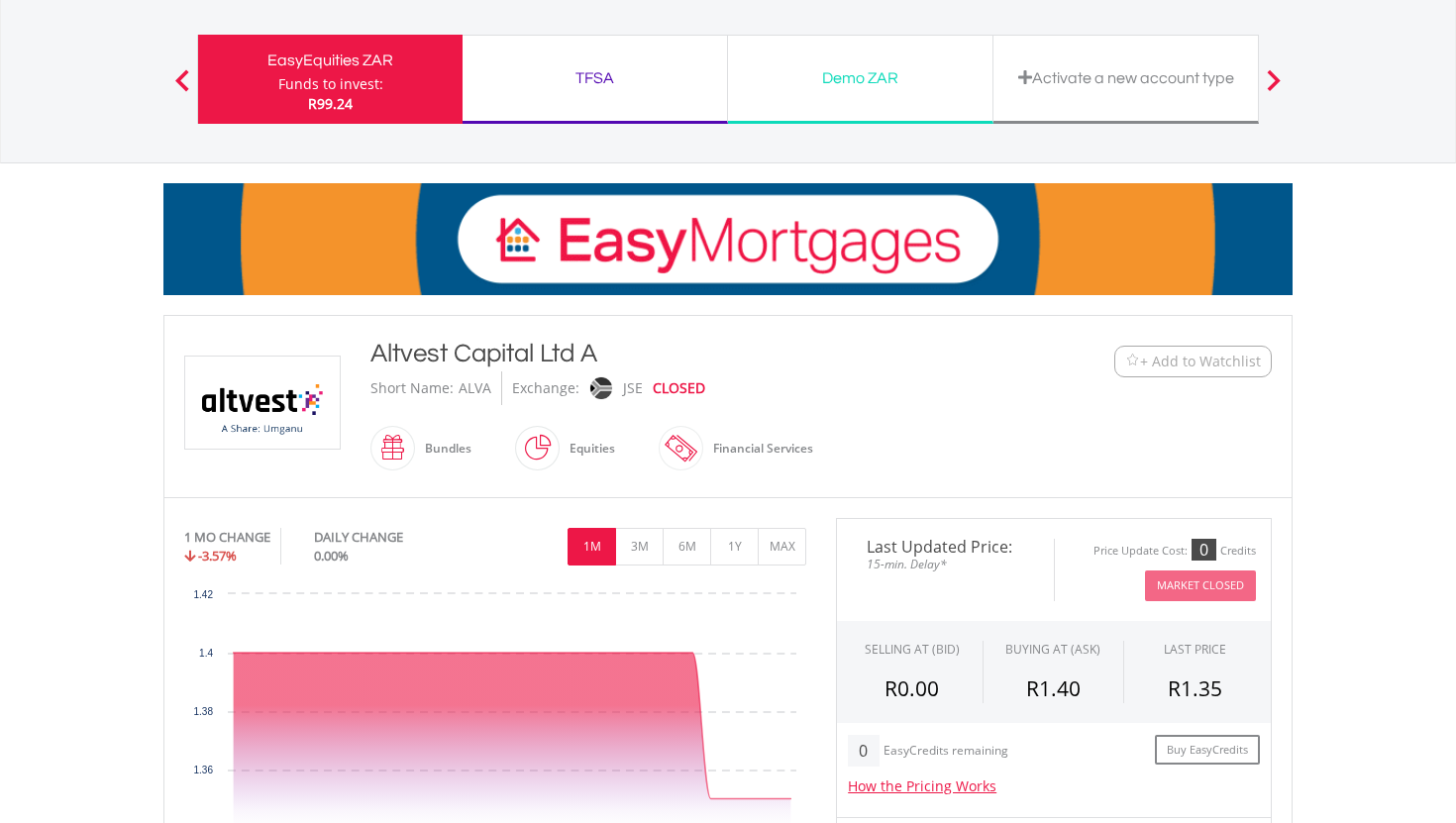 scroll, scrollTop: 90, scrollLeft: 0, axis: vertical 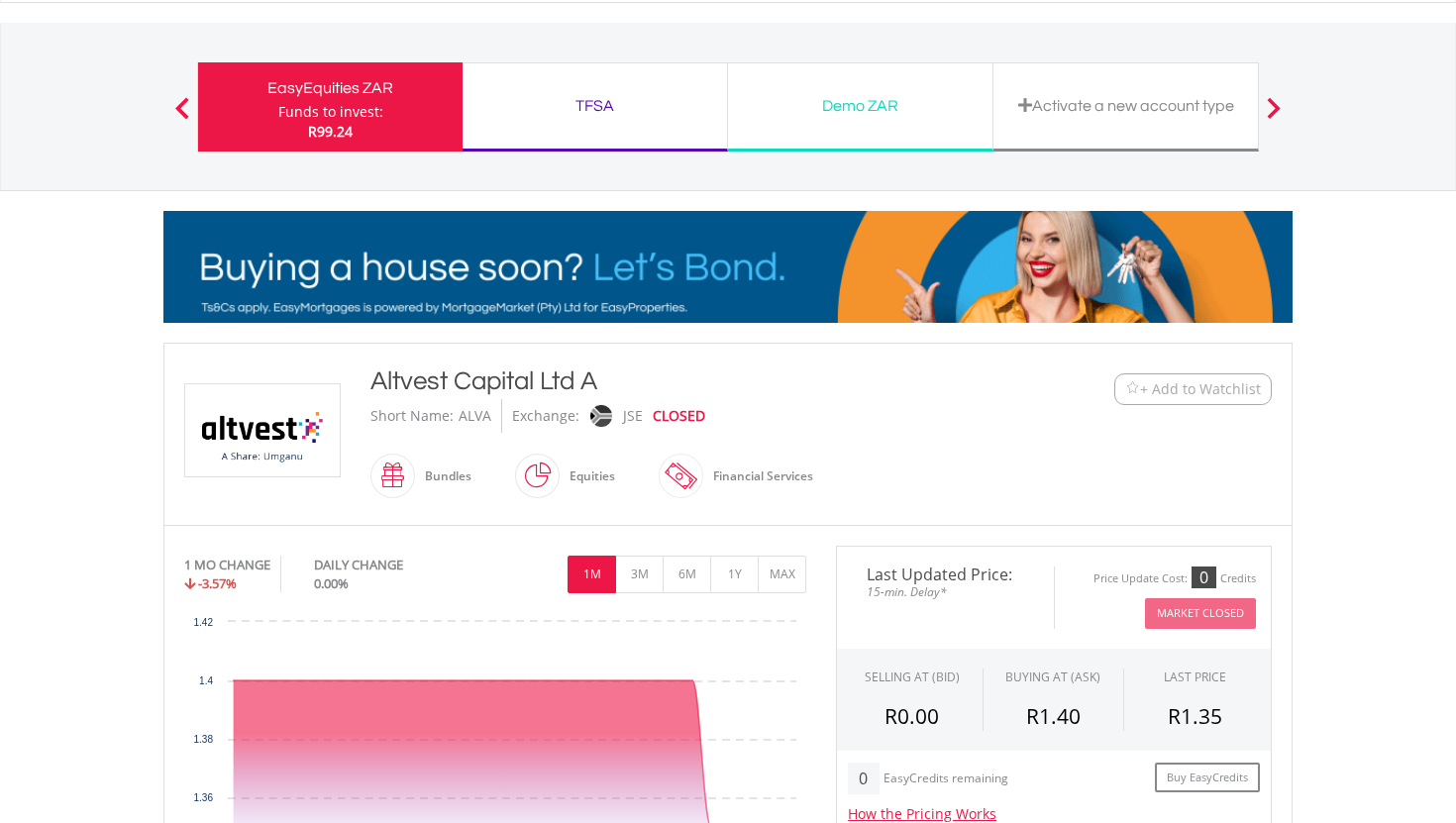 click on "Funds to invest:" at bounding box center [331, 112] 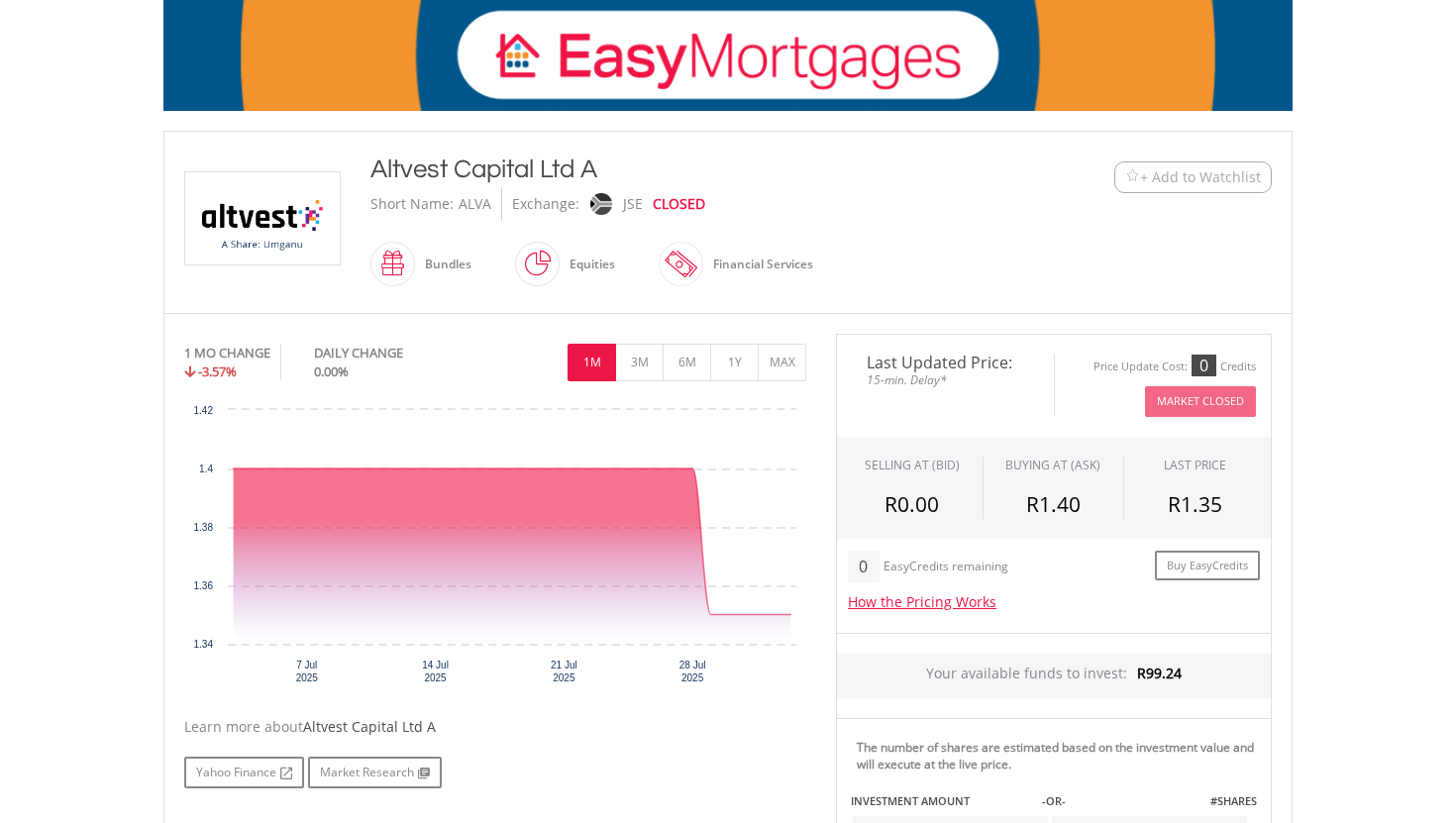 scroll, scrollTop: 0, scrollLeft: 0, axis: both 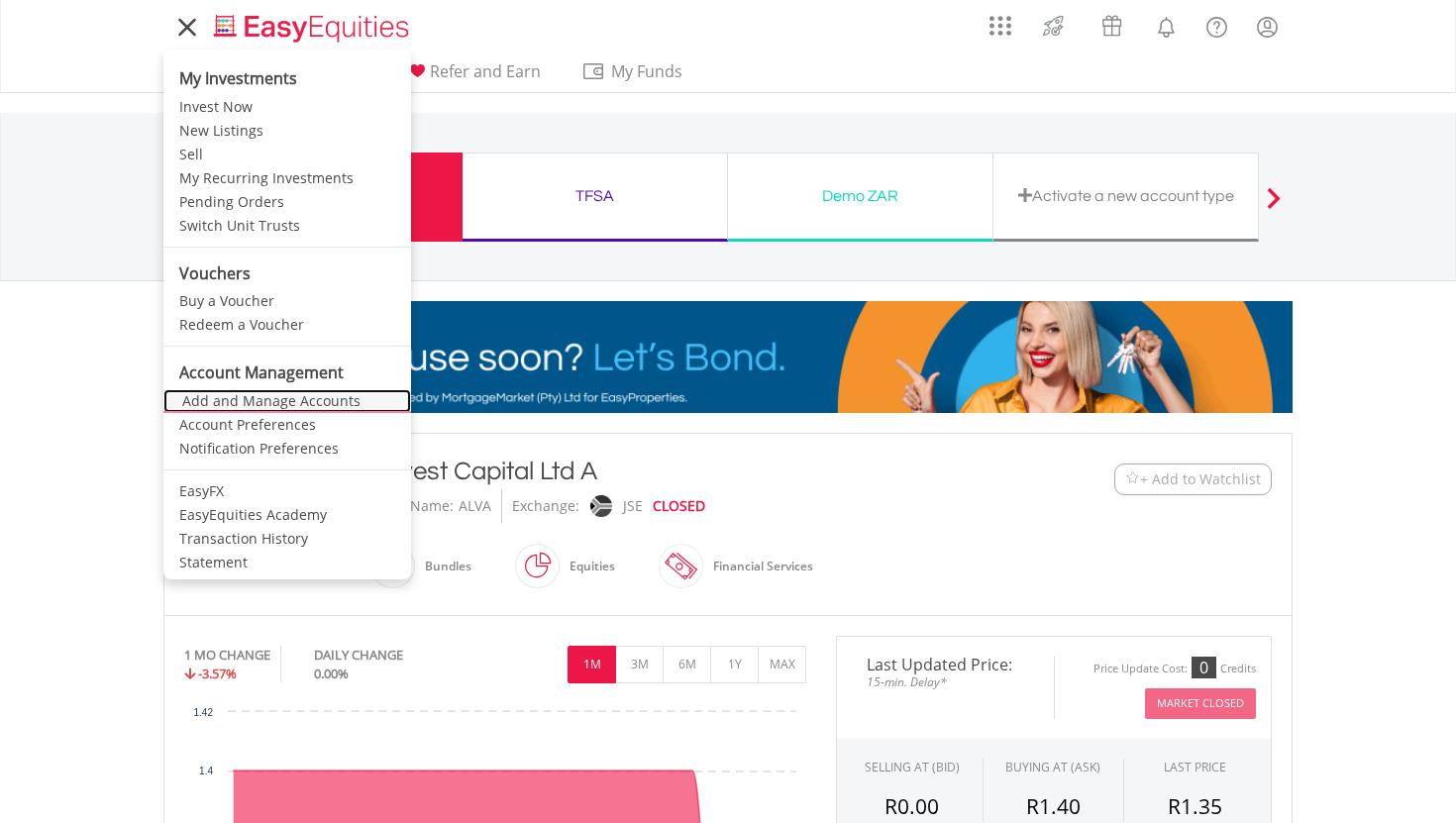 click on "Add and Manage Accounts" at bounding box center (287, 401) 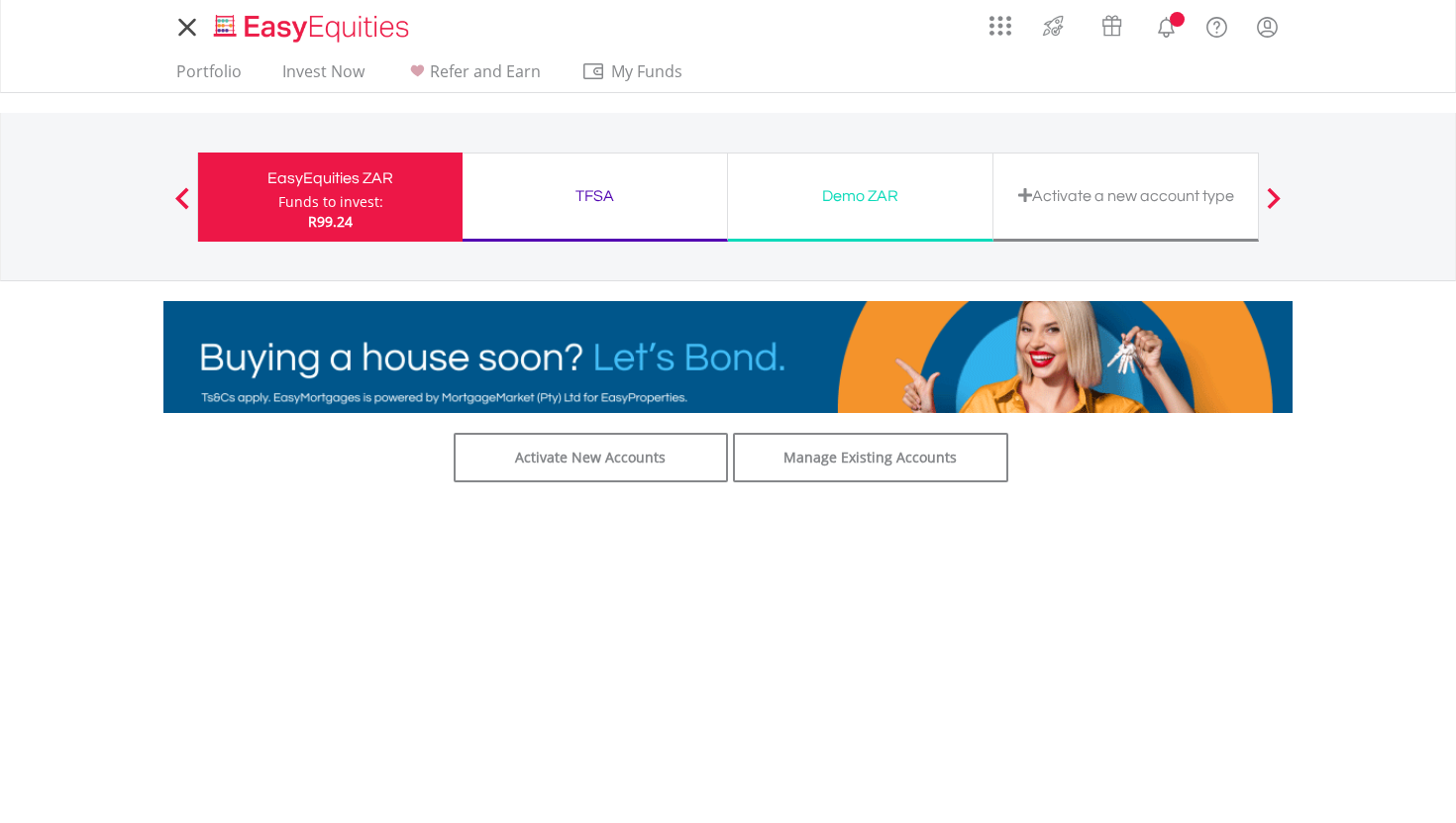 scroll, scrollTop: 0, scrollLeft: 0, axis: both 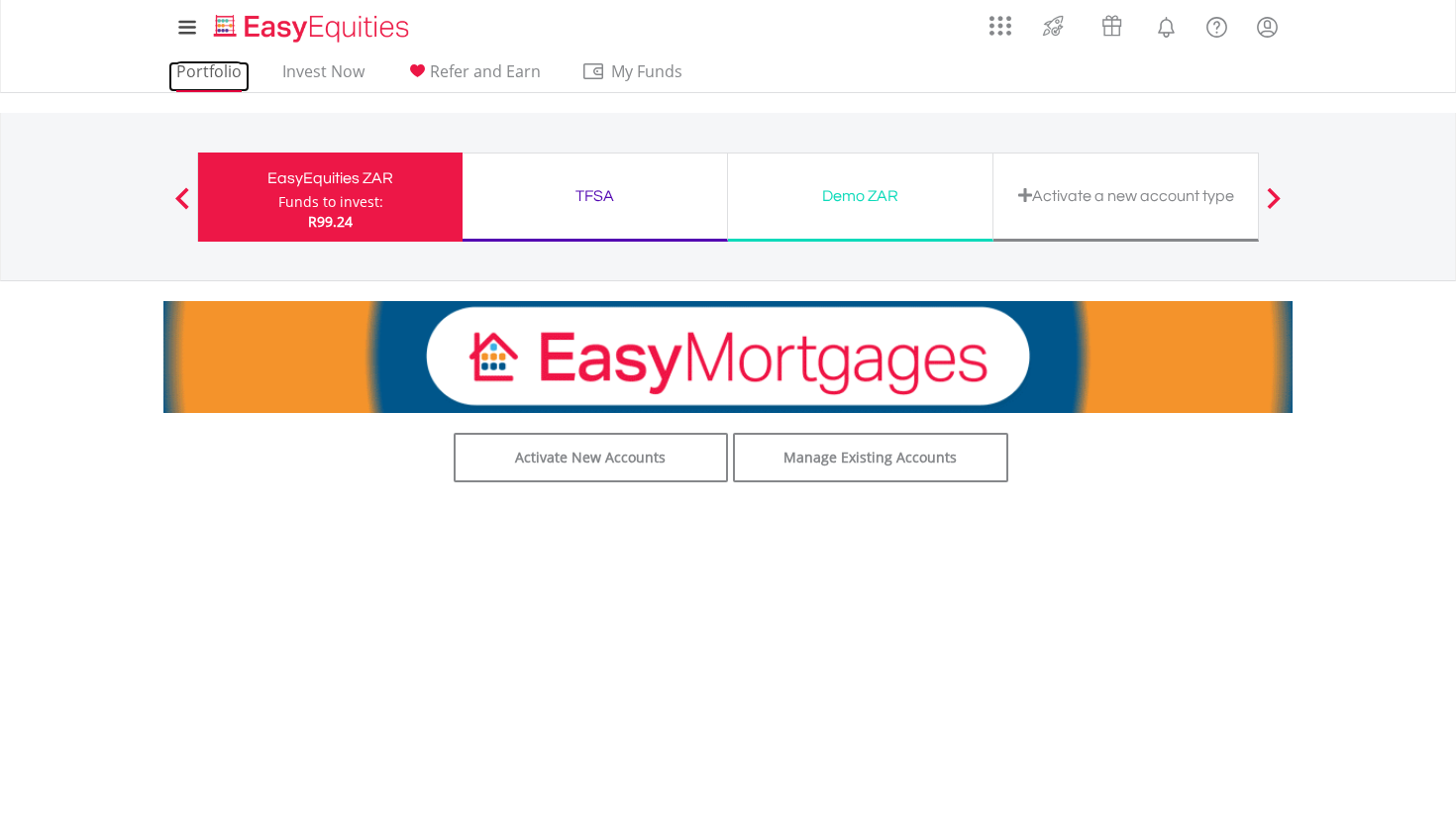 click on "Portfolio" at bounding box center (209, 76) 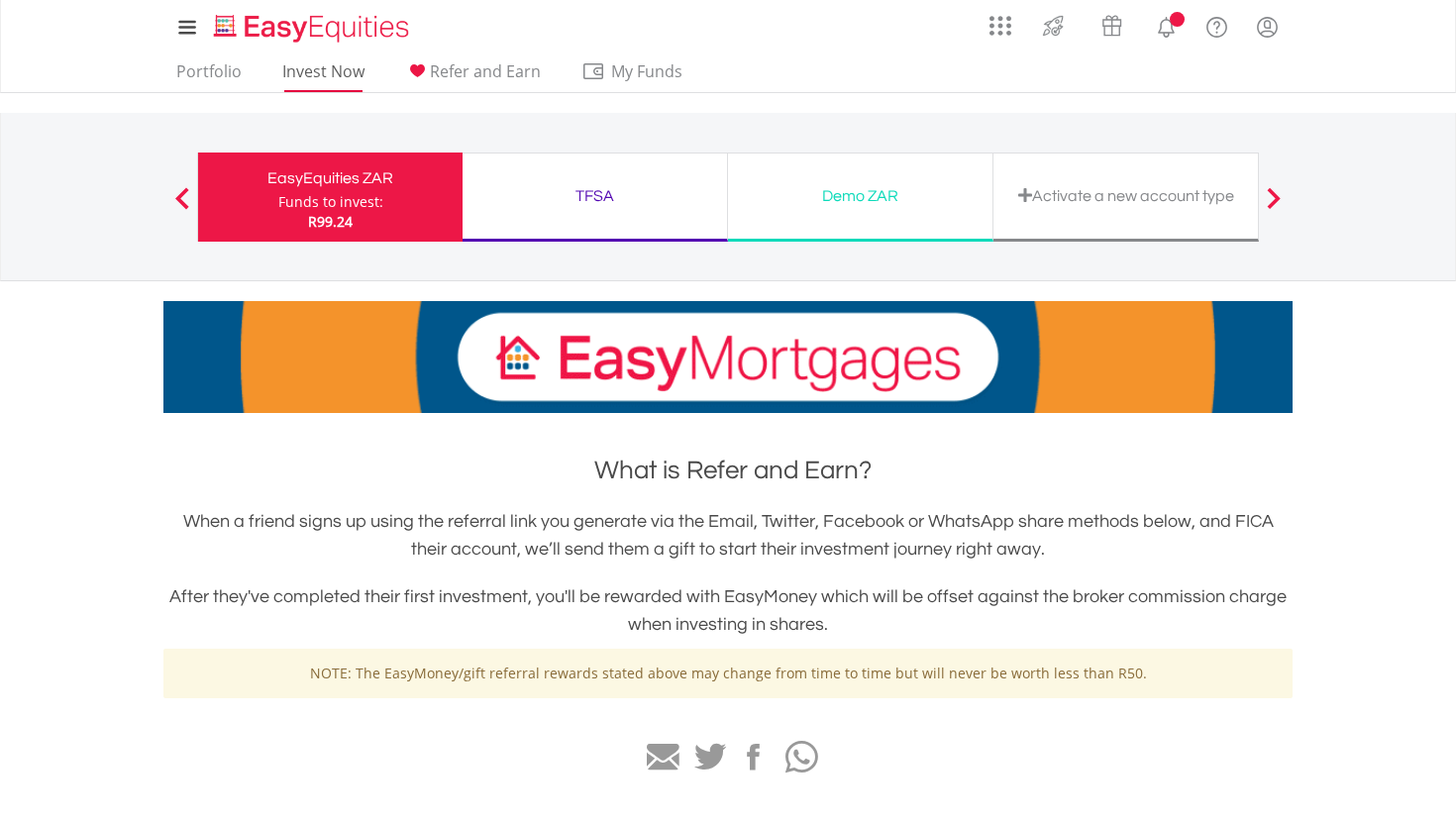 scroll, scrollTop: 0, scrollLeft: 0, axis: both 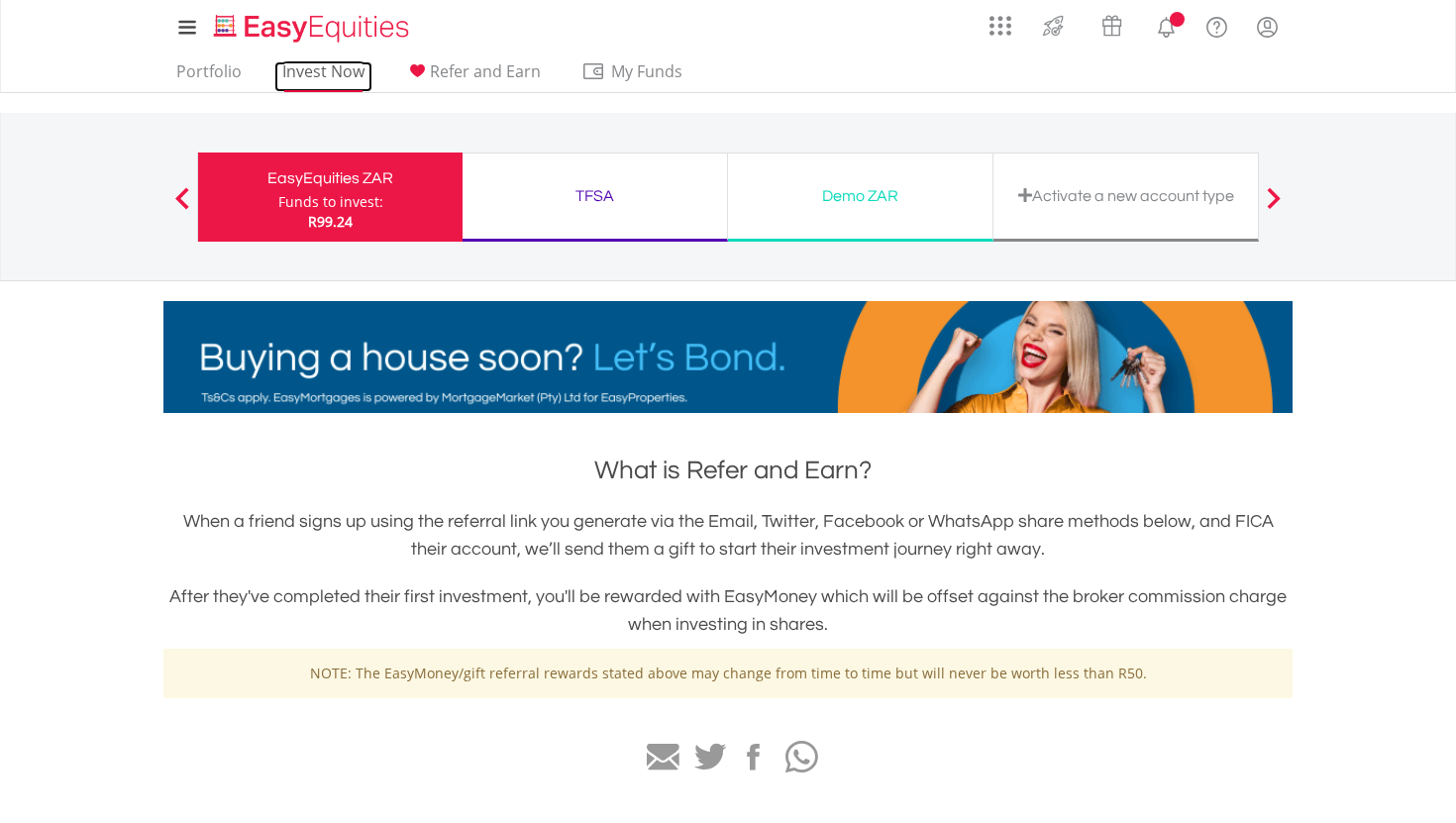 click on "Invest Now" at bounding box center (323, 76) 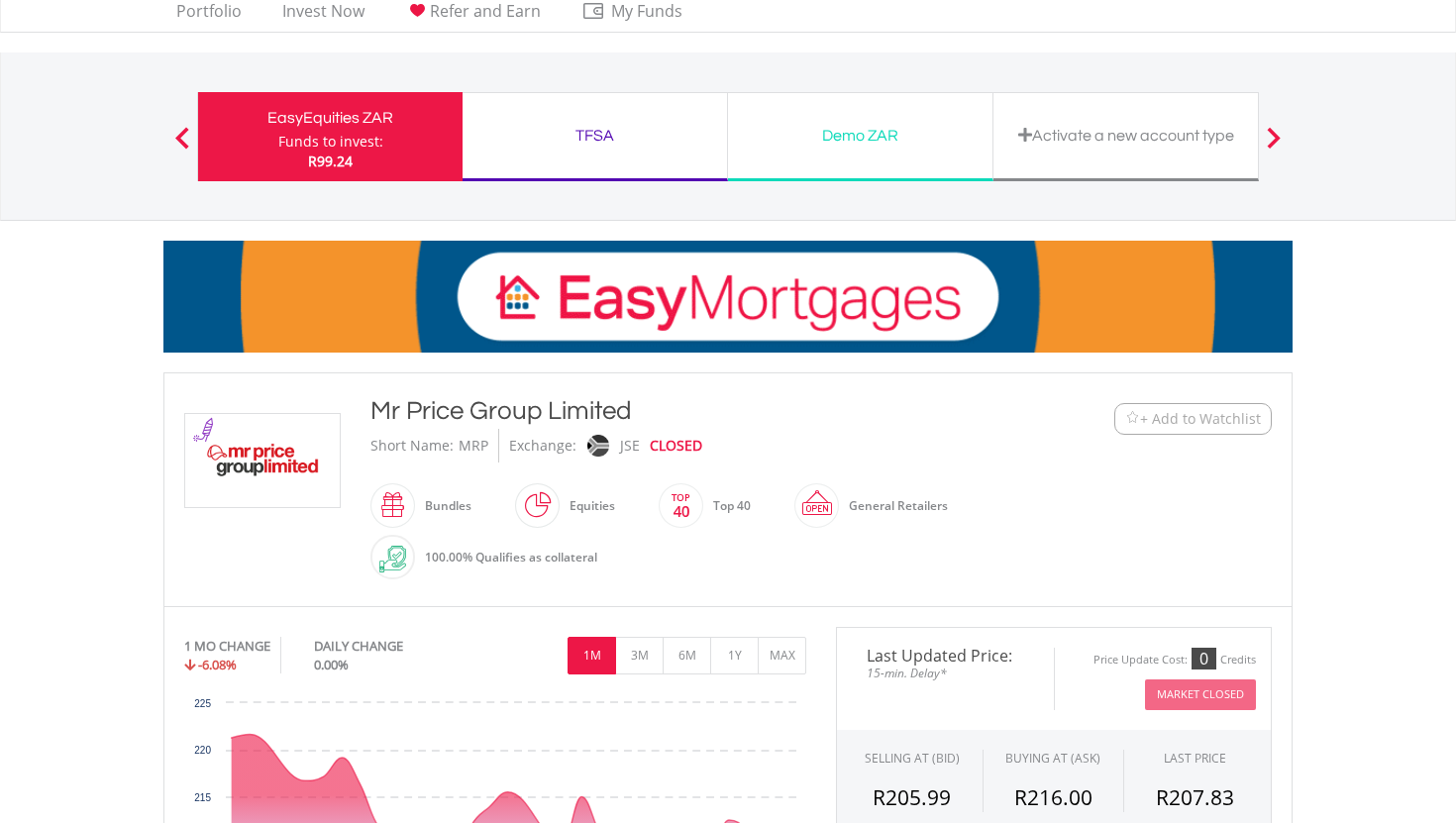 scroll, scrollTop: 0, scrollLeft: 0, axis: both 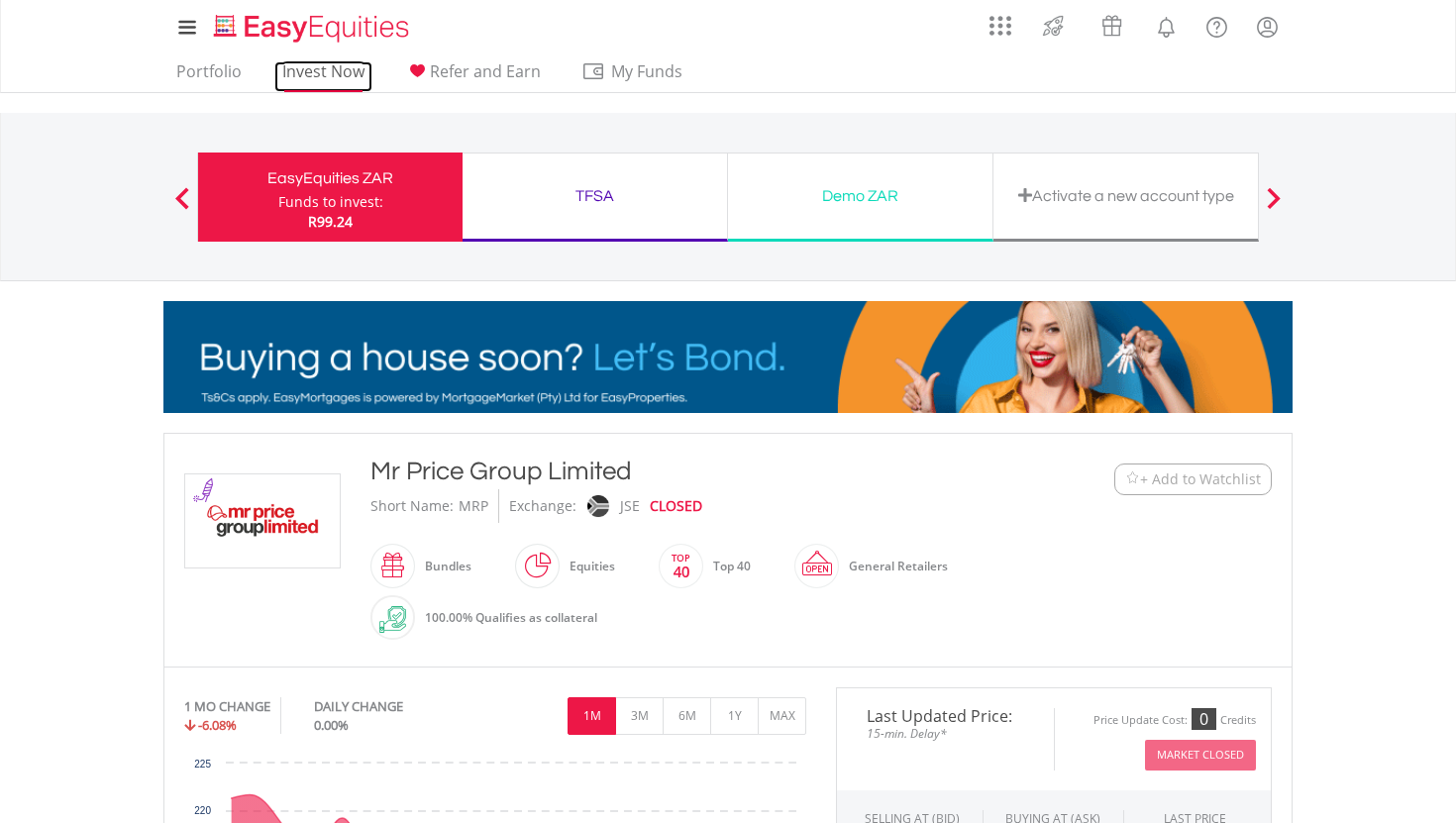click on "Invest Now" at bounding box center (323, 76) 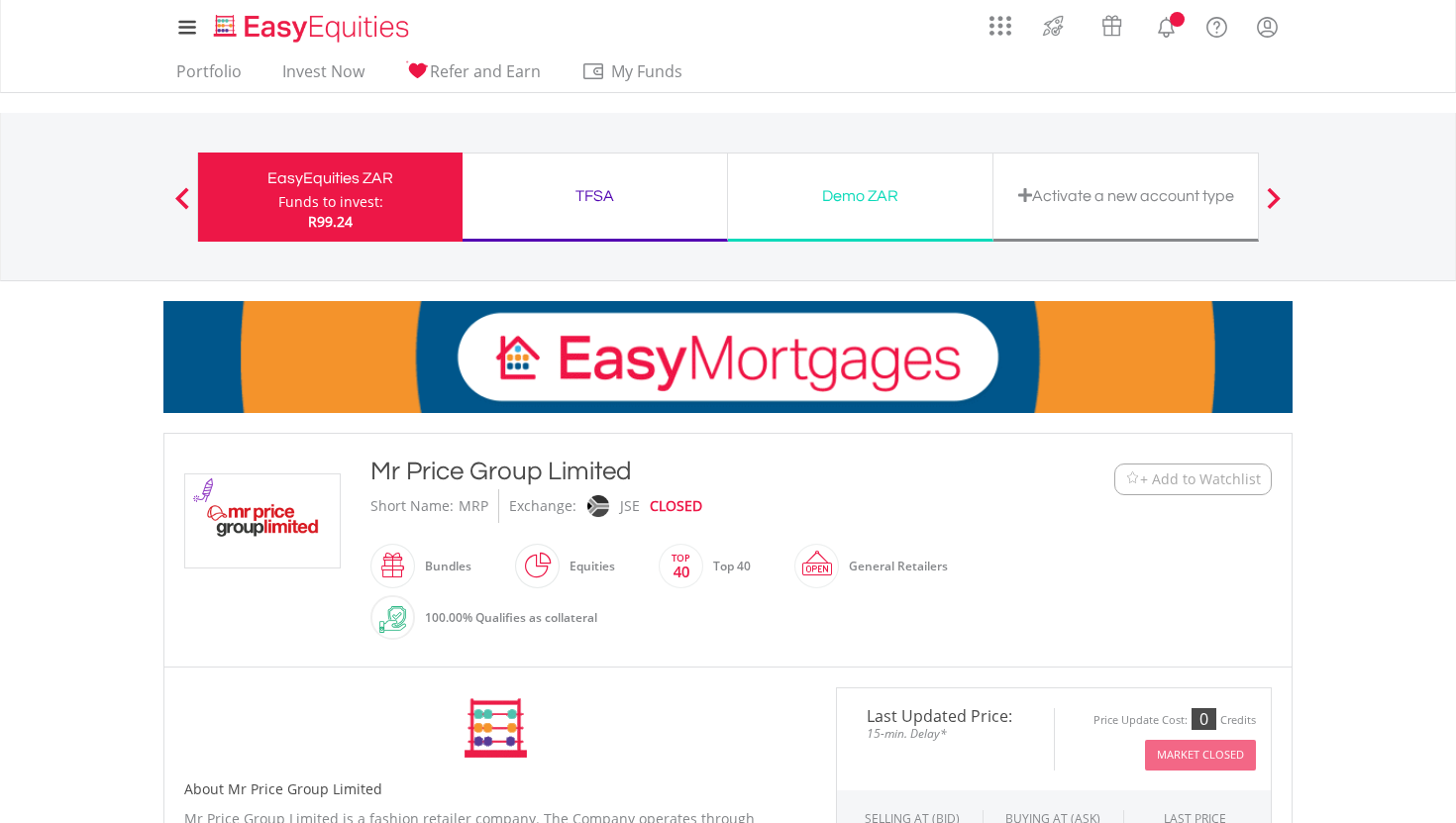 scroll, scrollTop: 0, scrollLeft: 0, axis: both 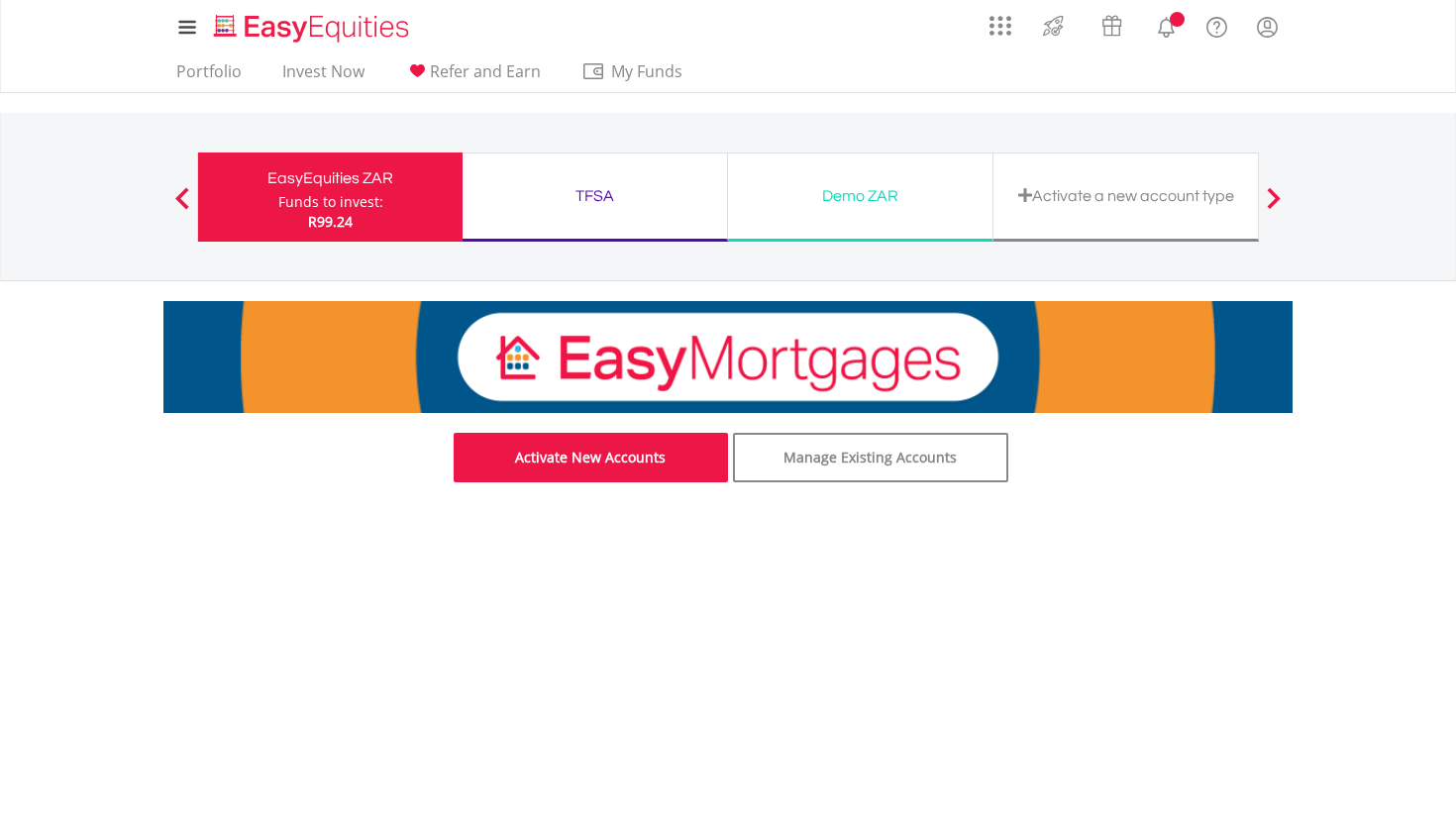 click on "Activate New Accounts" at bounding box center [591, 458] 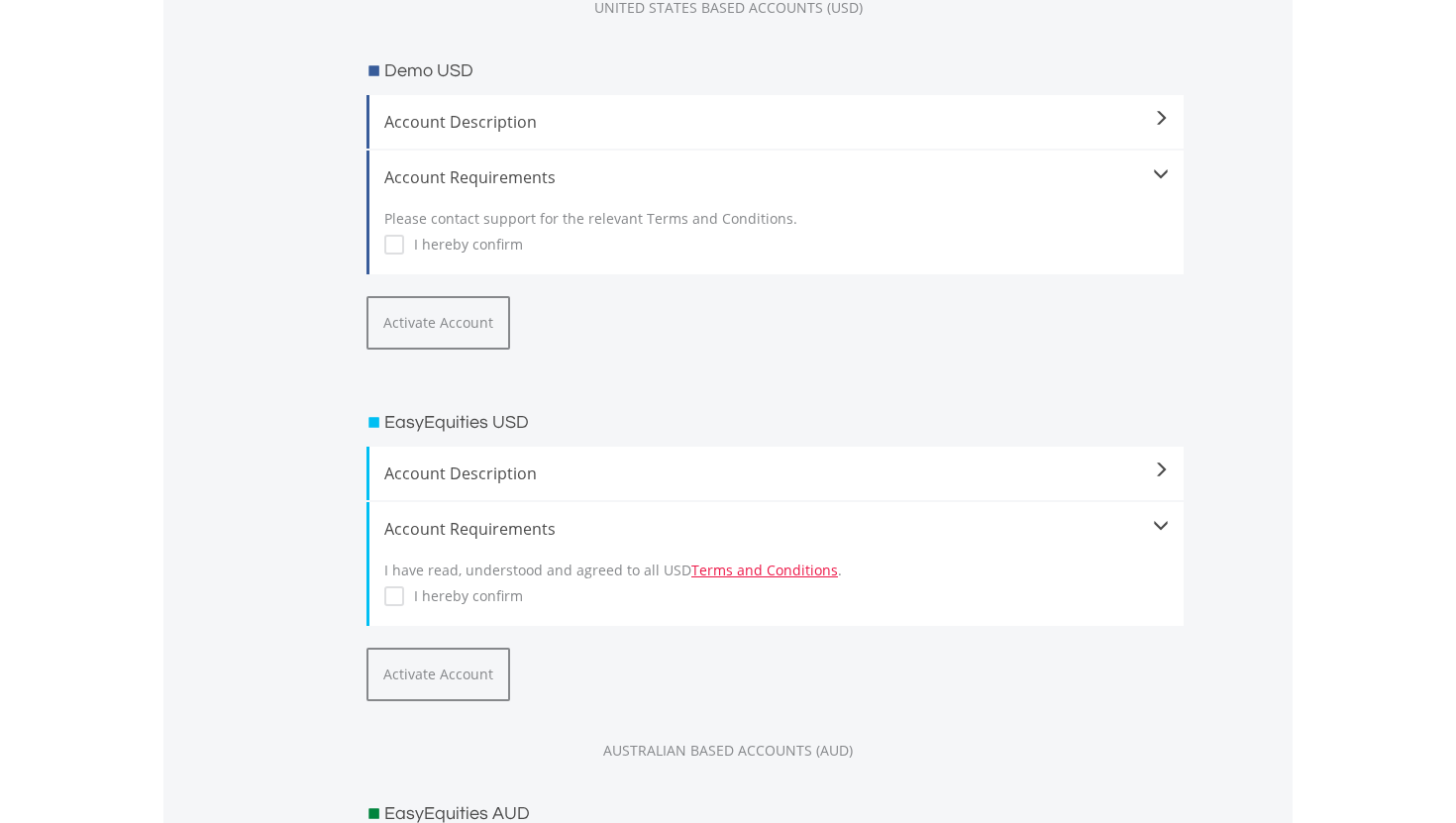 scroll, scrollTop: 1887, scrollLeft: 0, axis: vertical 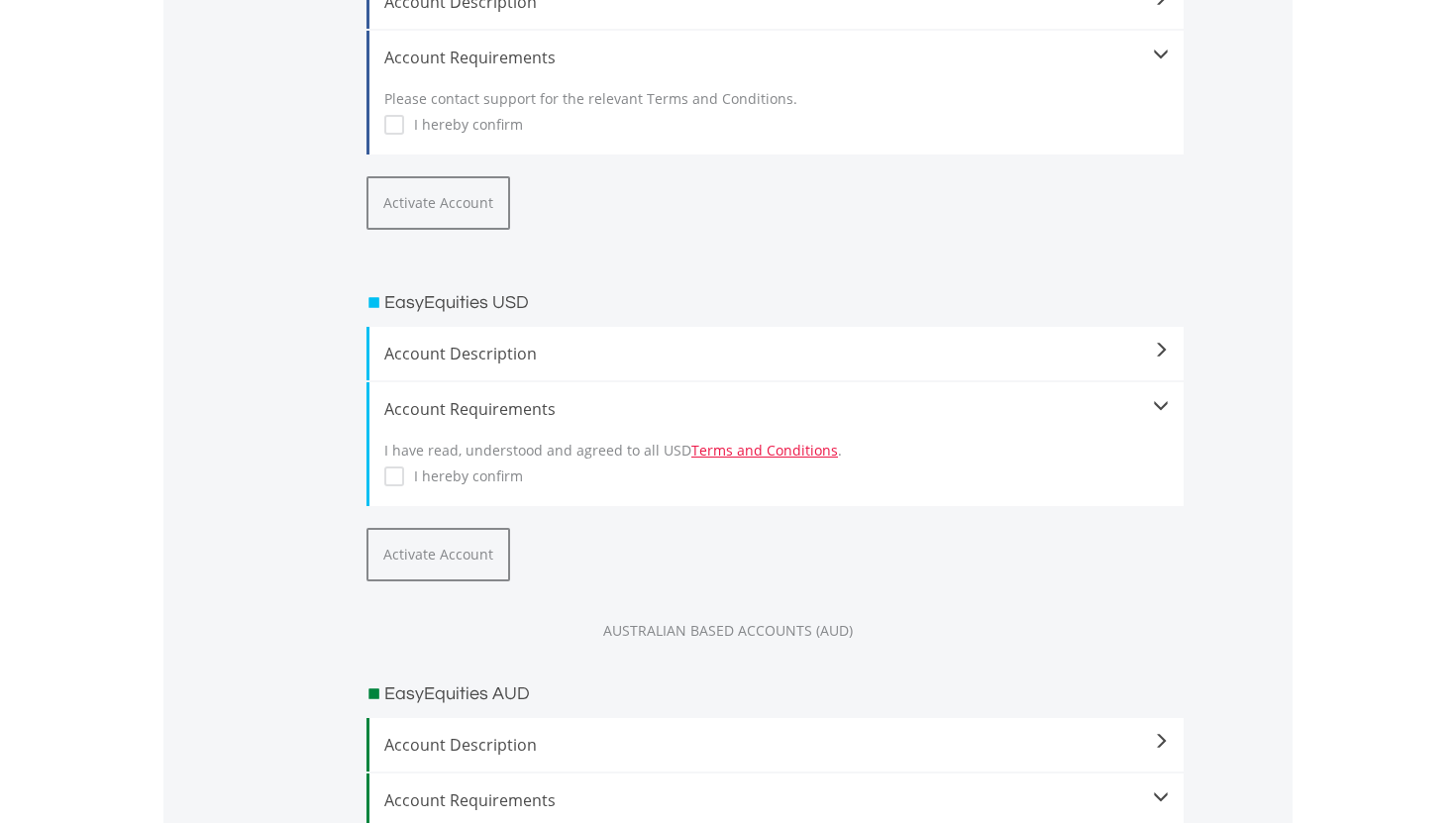 click on "I hereby confirm" at bounding box center [464, 476] 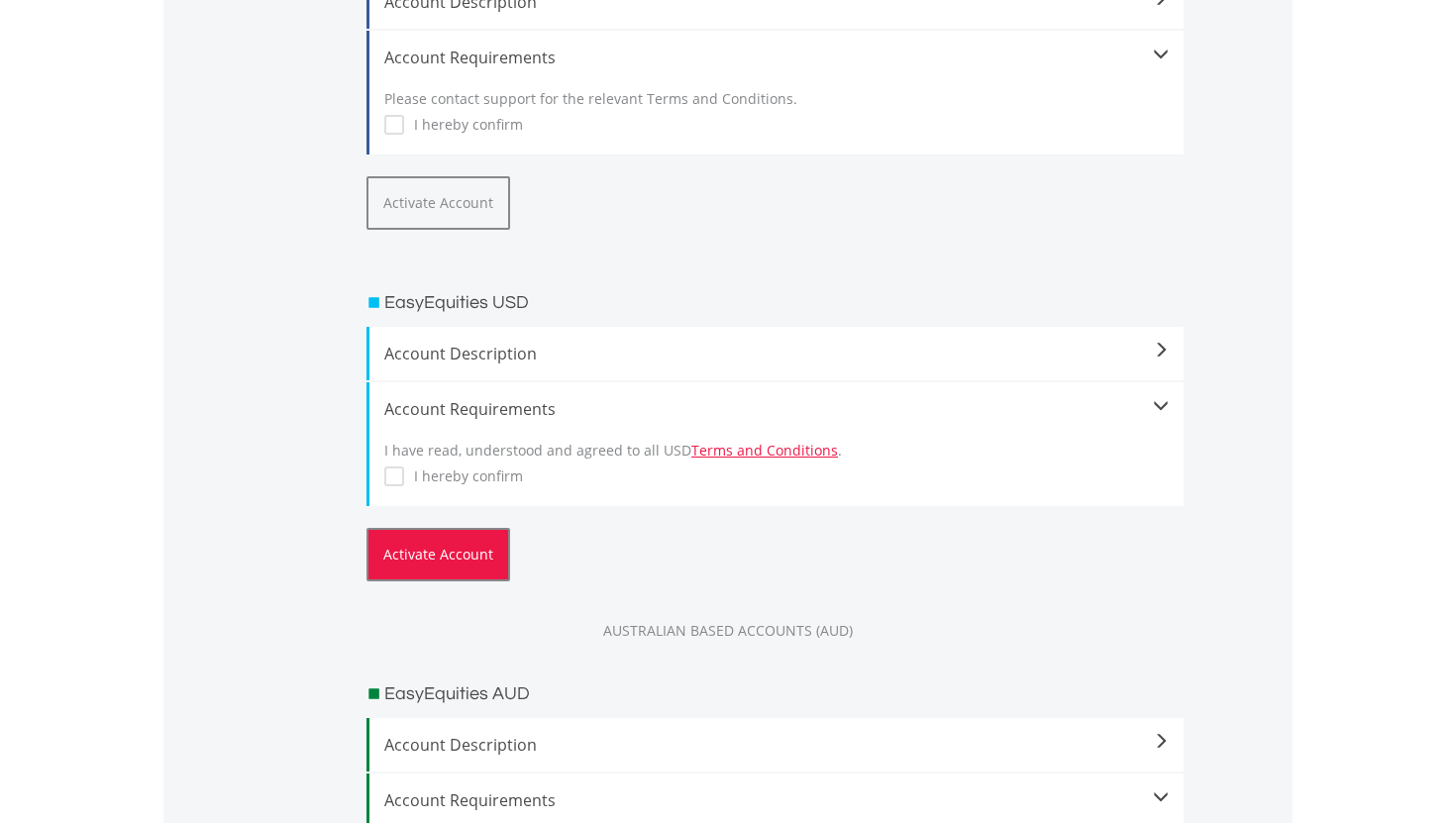 click on "Activate Account" at bounding box center [438, 555] 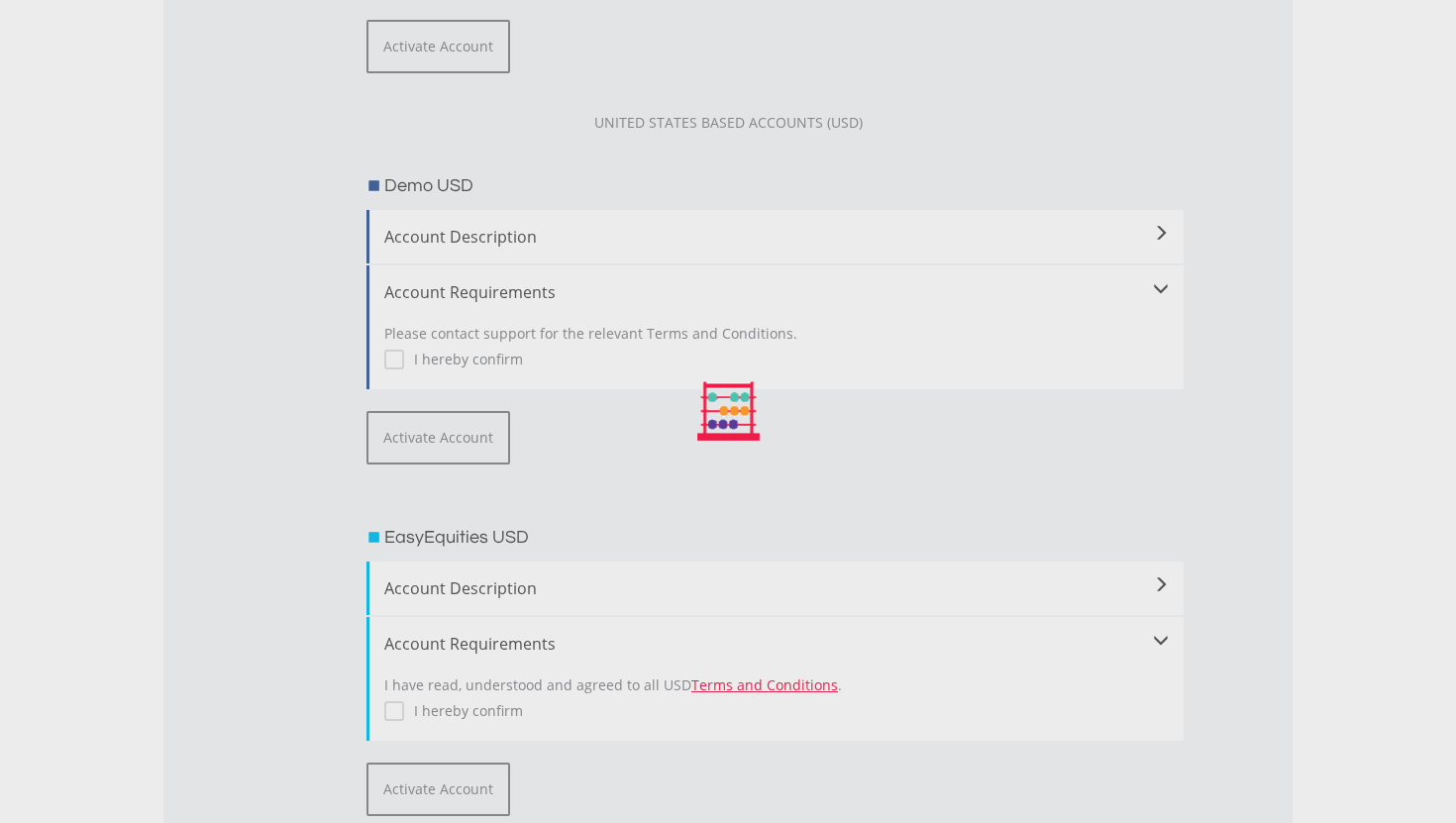 scroll, scrollTop: 1608, scrollLeft: 0, axis: vertical 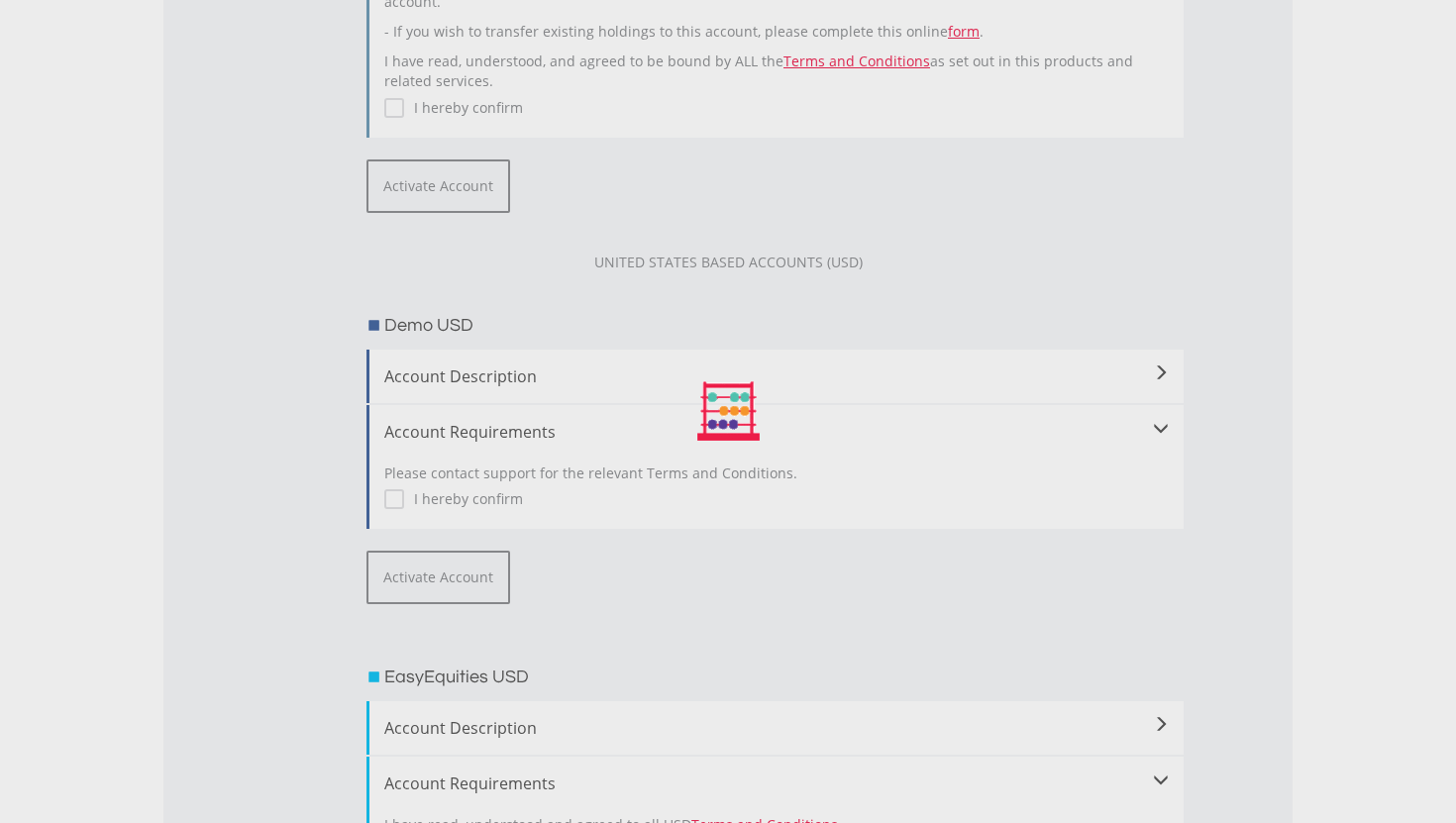 click at bounding box center (728, 411) 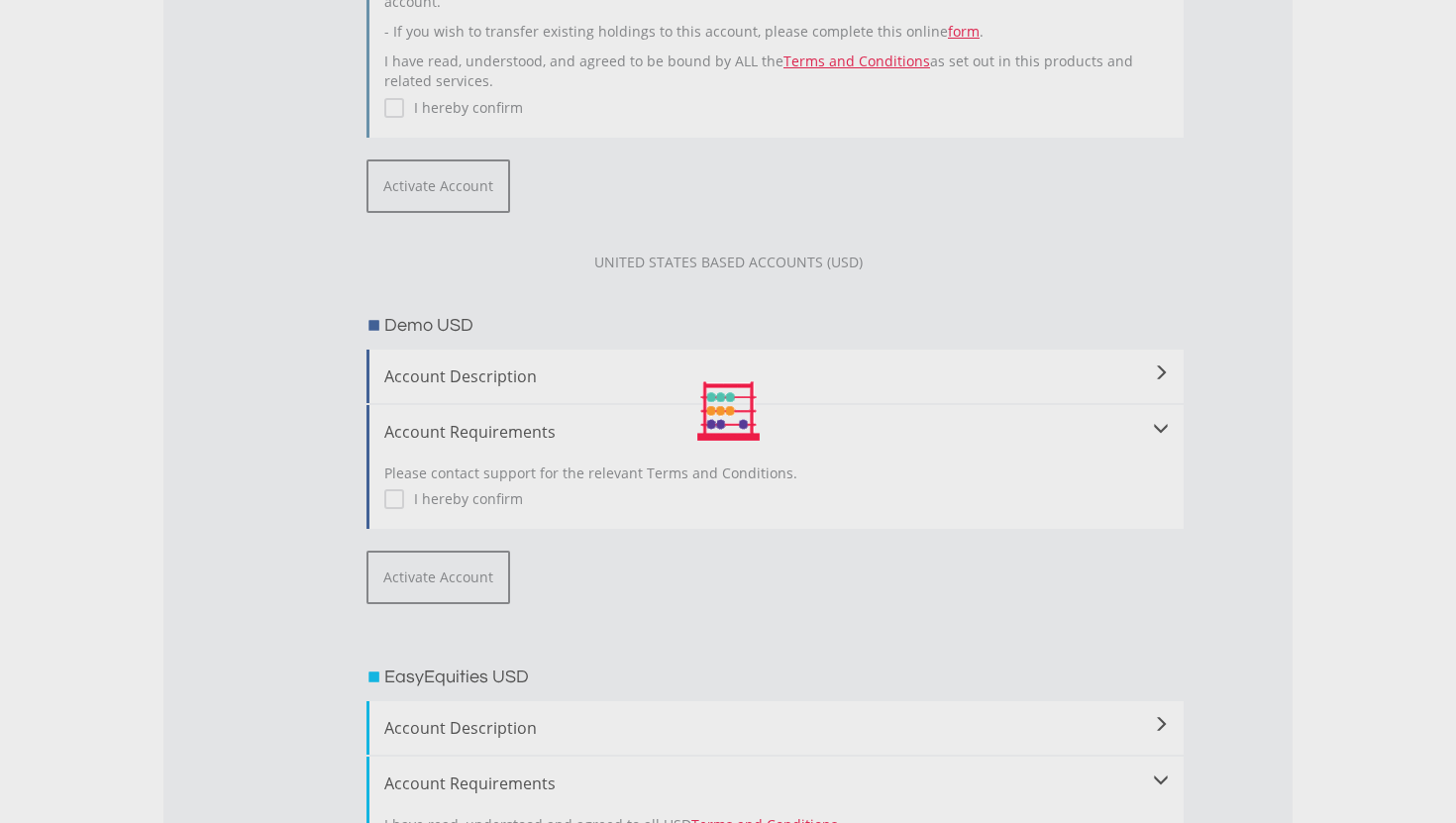 click at bounding box center (728, 411) 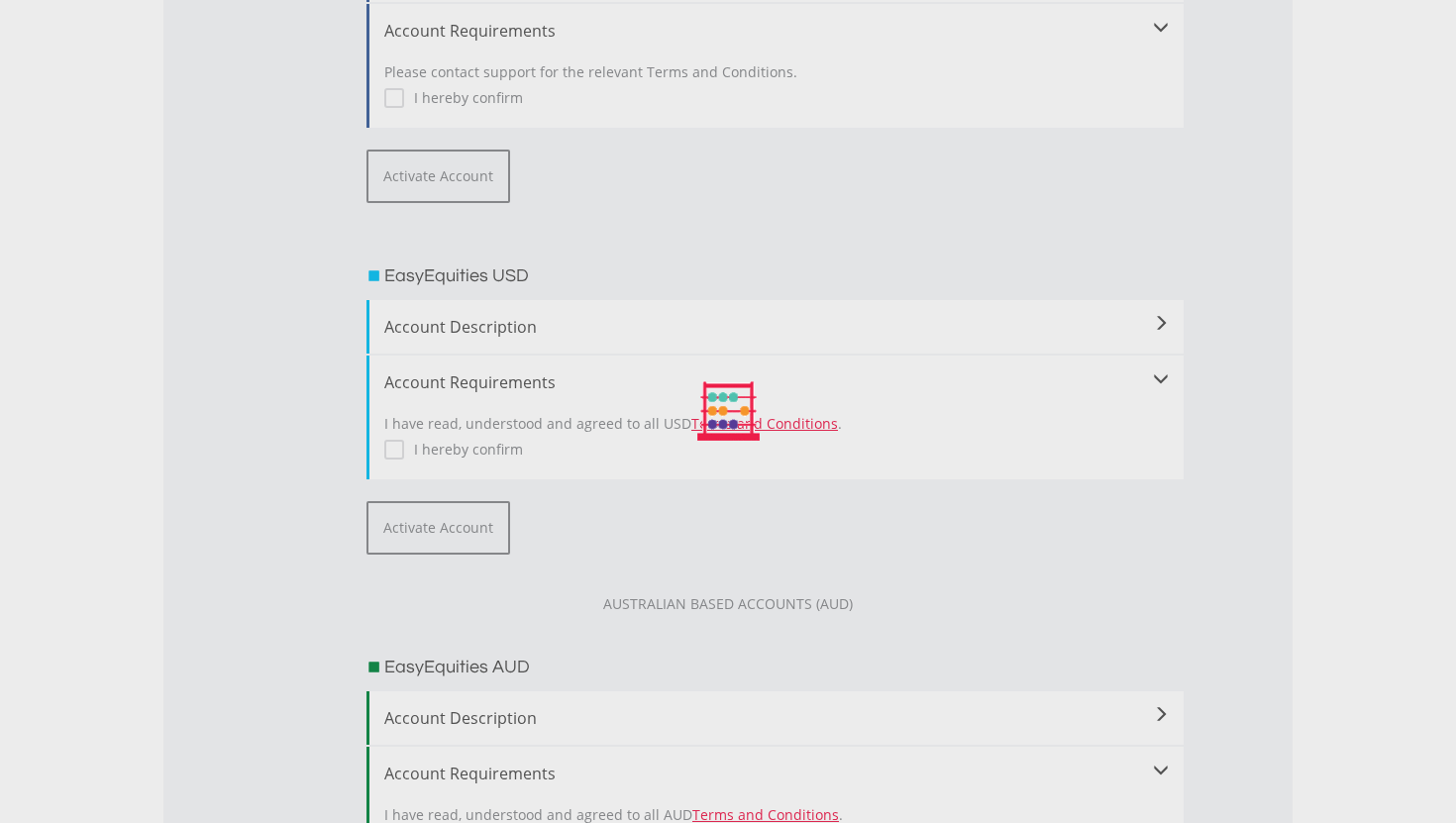 scroll, scrollTop: 2879, scrollLeft: 0, axis: vertical 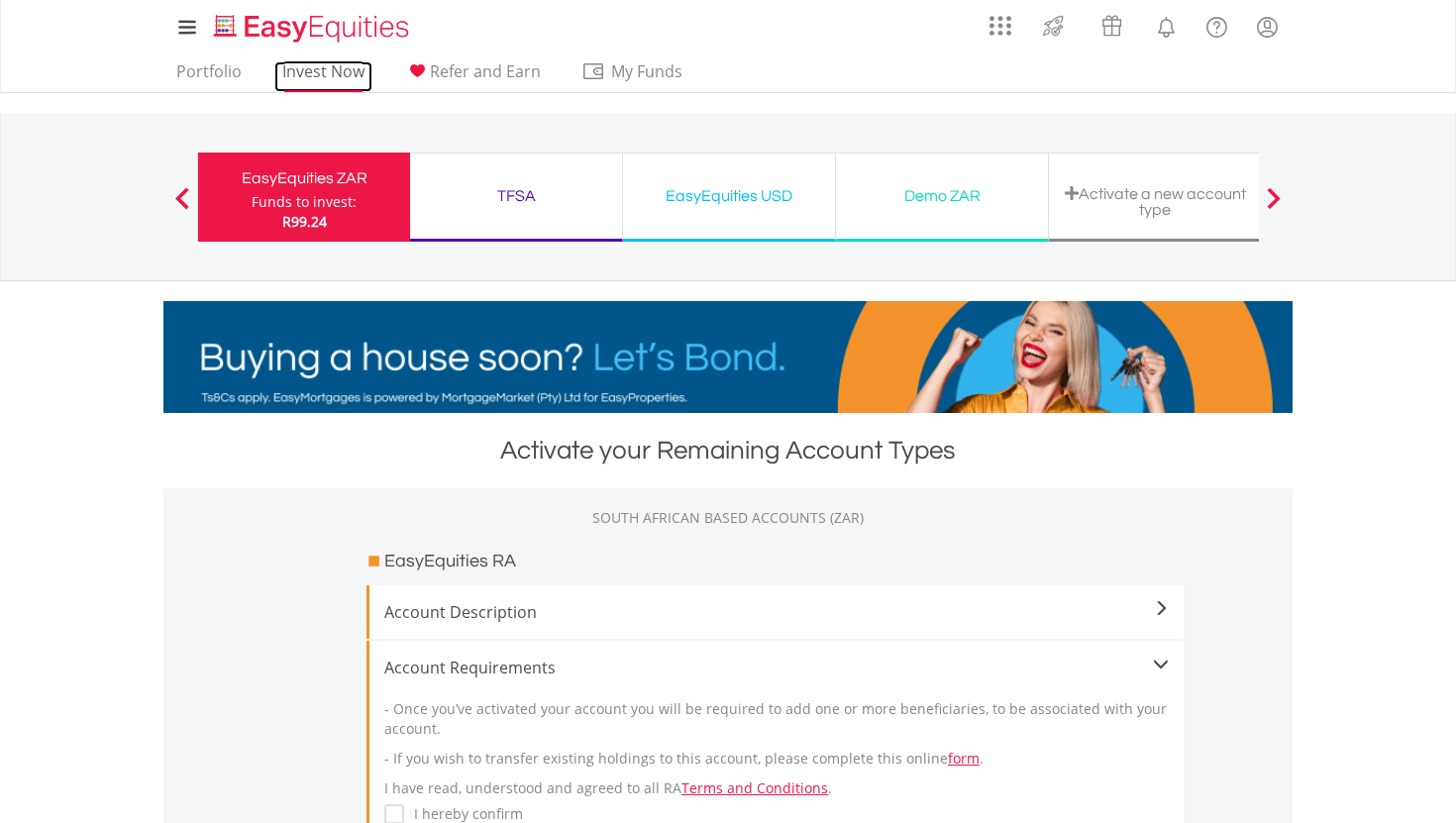 click on "Invest Now" at bounding box center [323, 76] 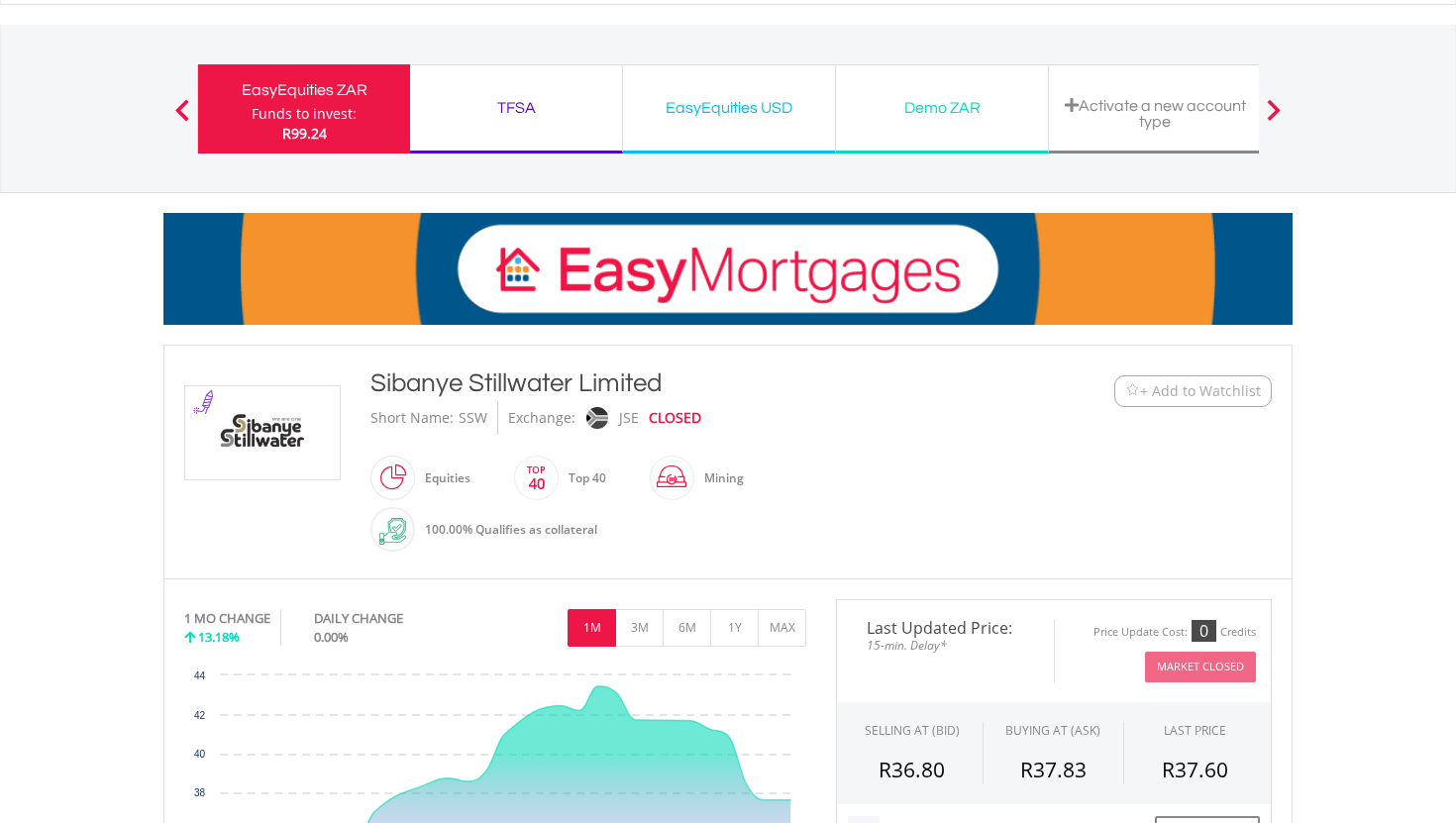 scroll, scrollTop: 0, scrollLeft: 0, axis: both 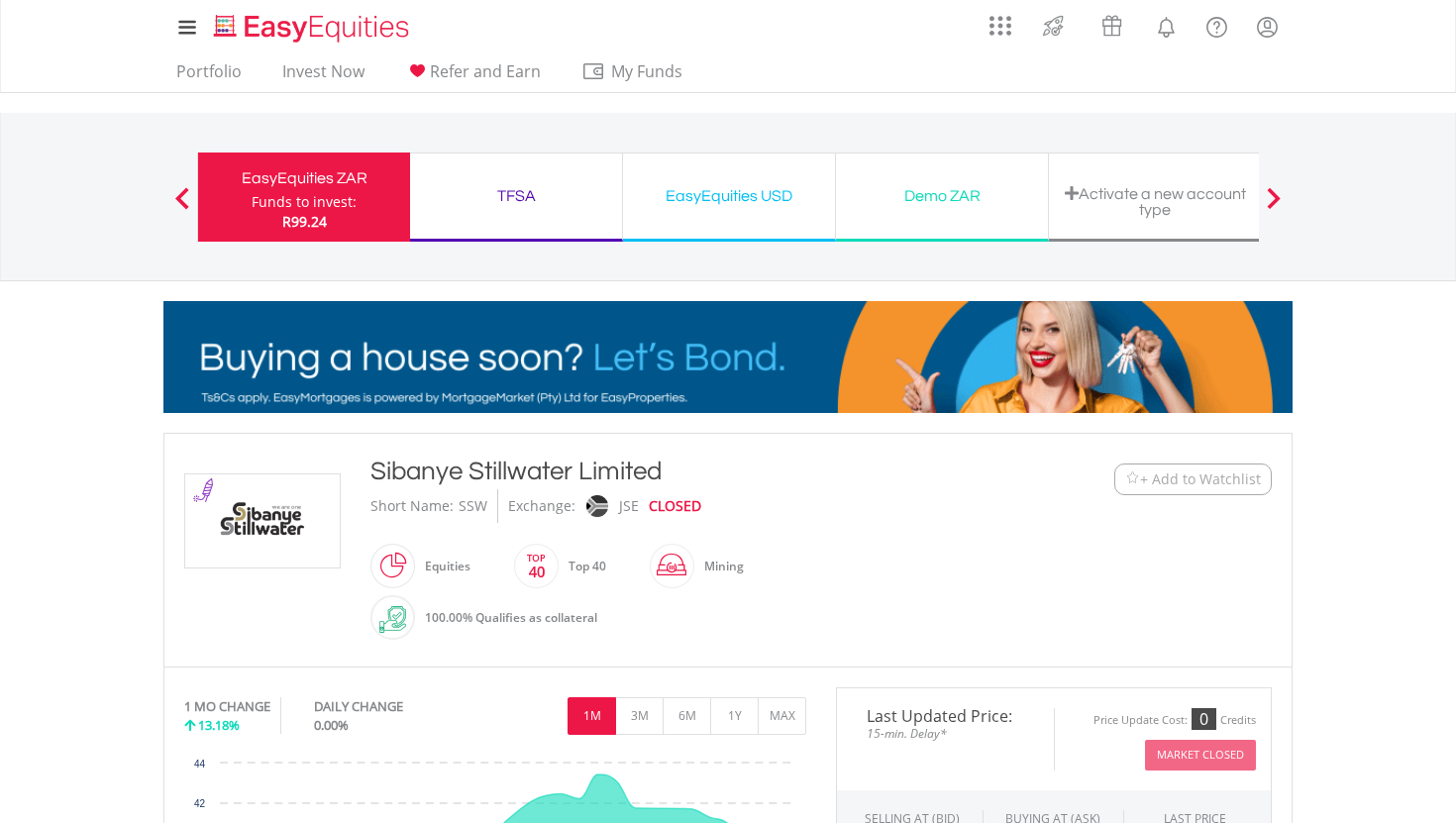 click on "Activate a new account type" at bounding box center [1155, 197] 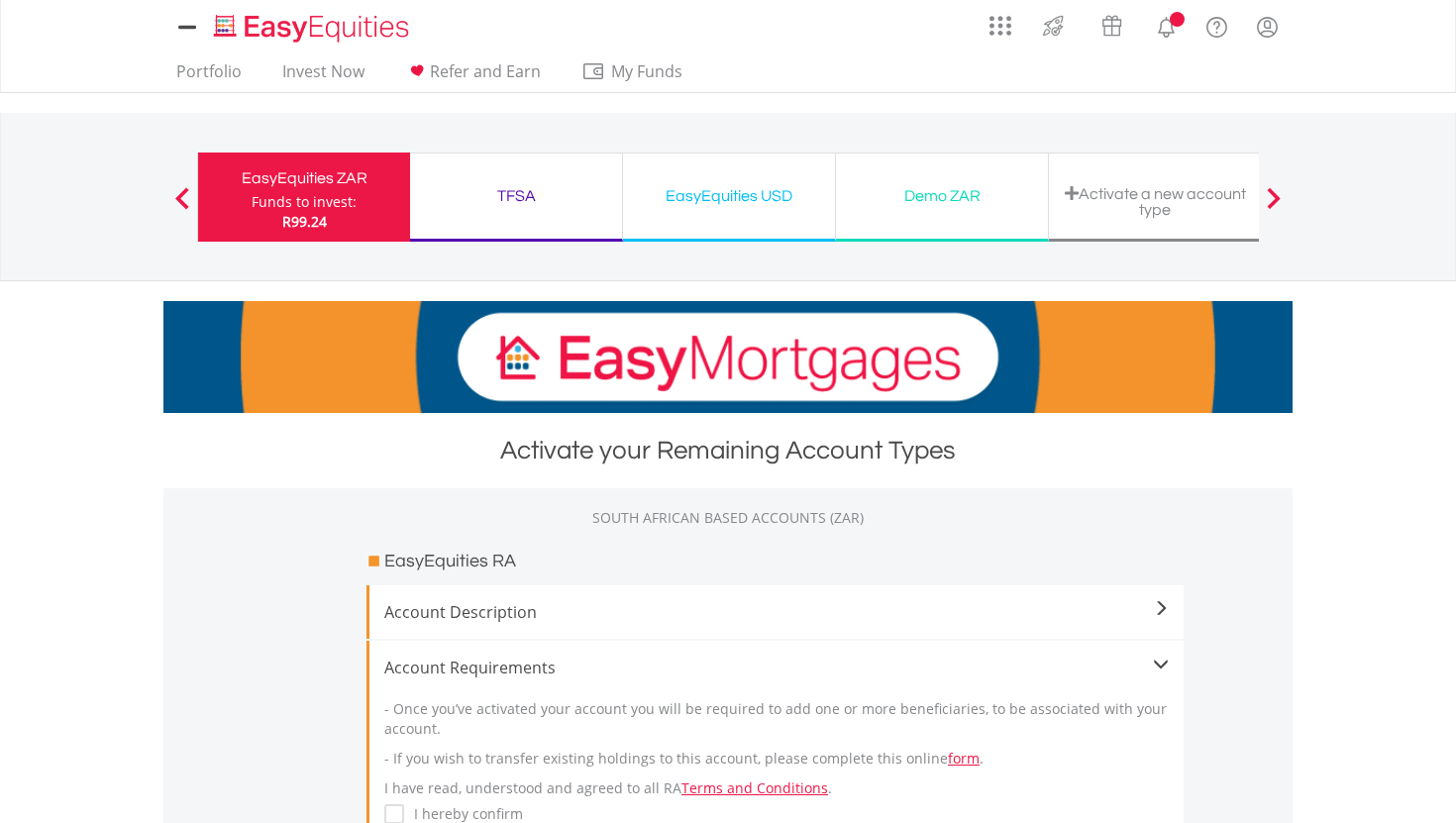 scroll, scrollTop: 0, scrollLeft: 0, axis: both 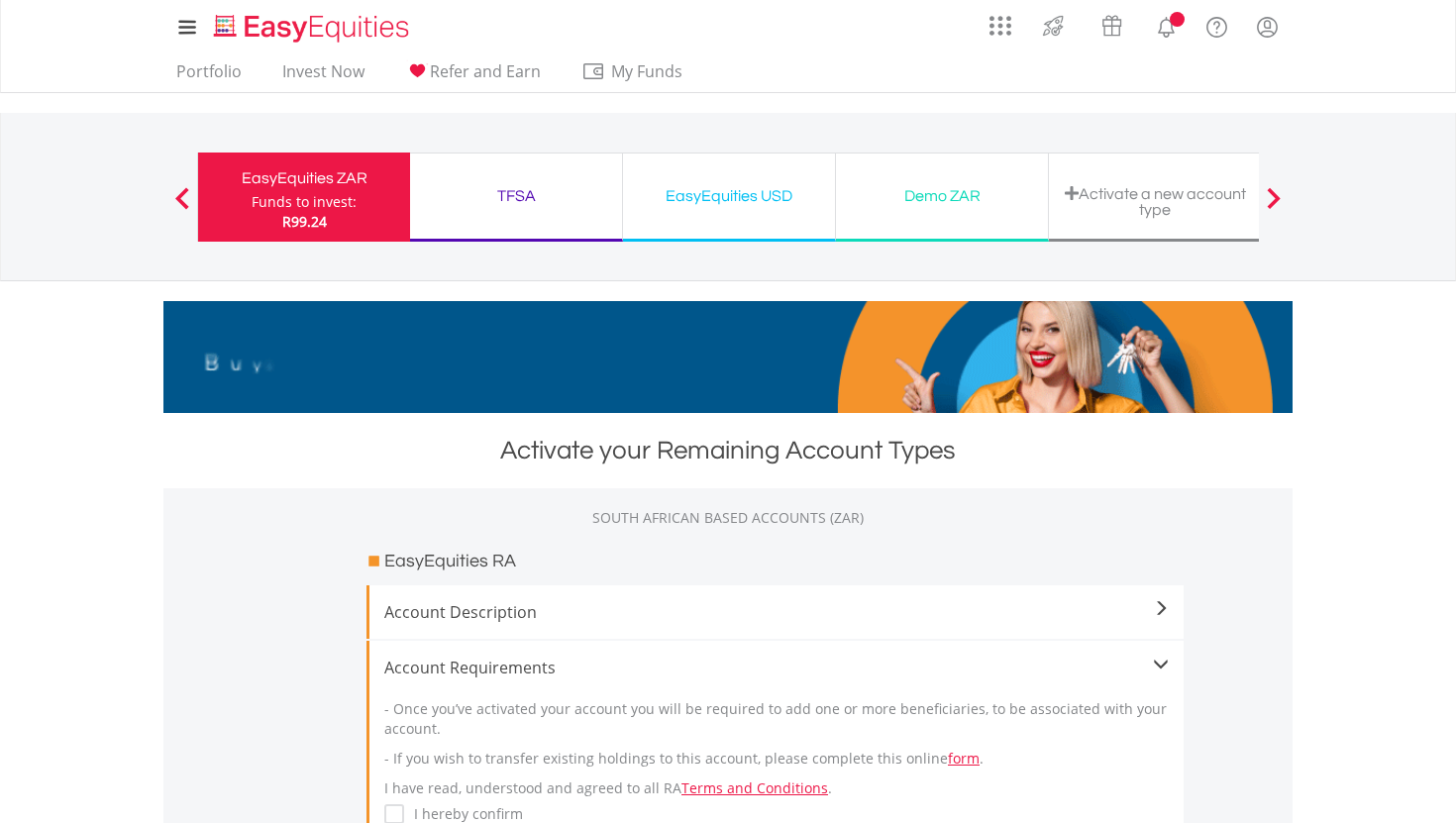 click on "TFSA
Funds to invest:
R99.24" at bounding box center [516, 197] 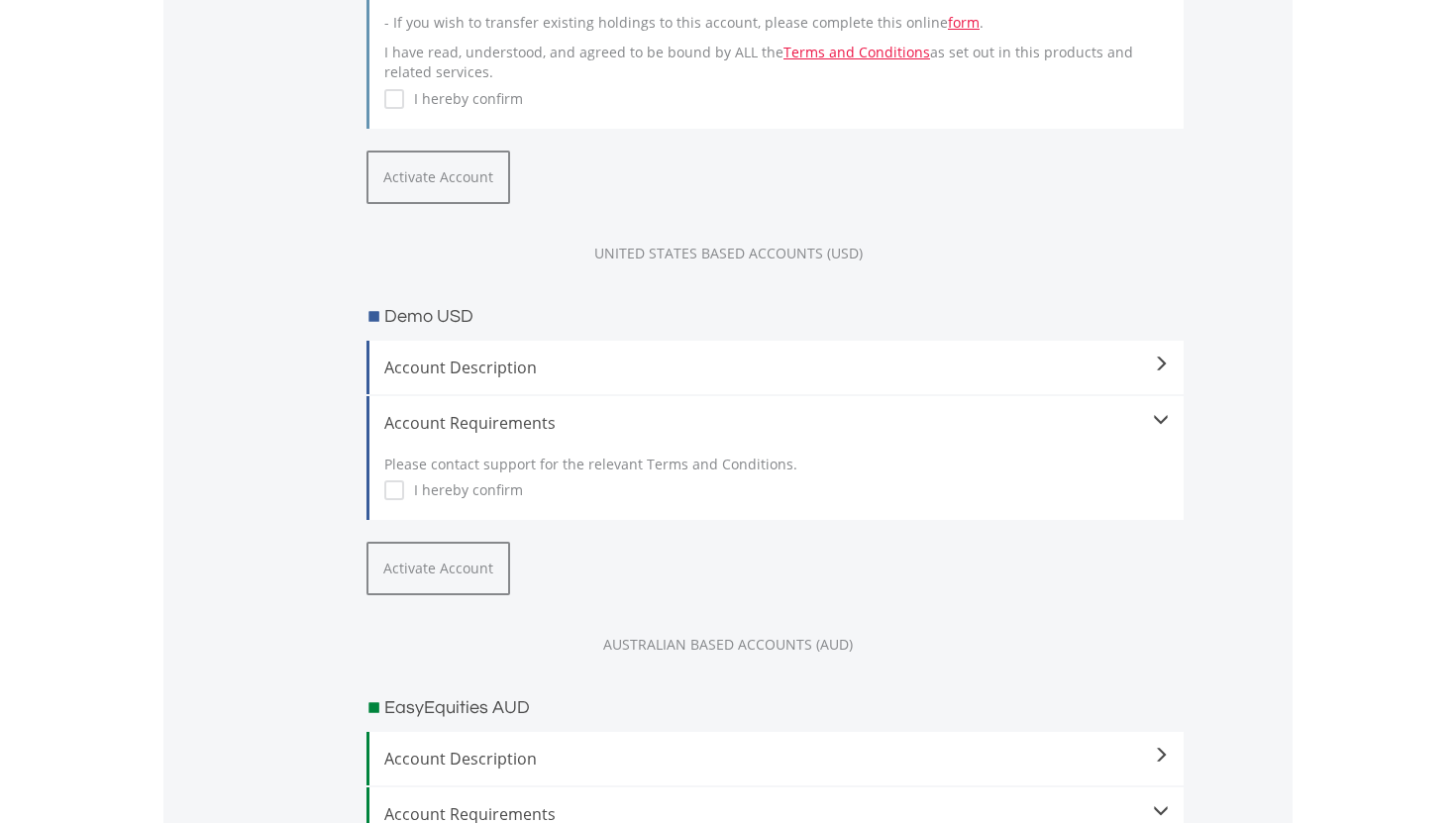 scroll, scrollTop: 1619, scrollLeft: 0, axis: vertical 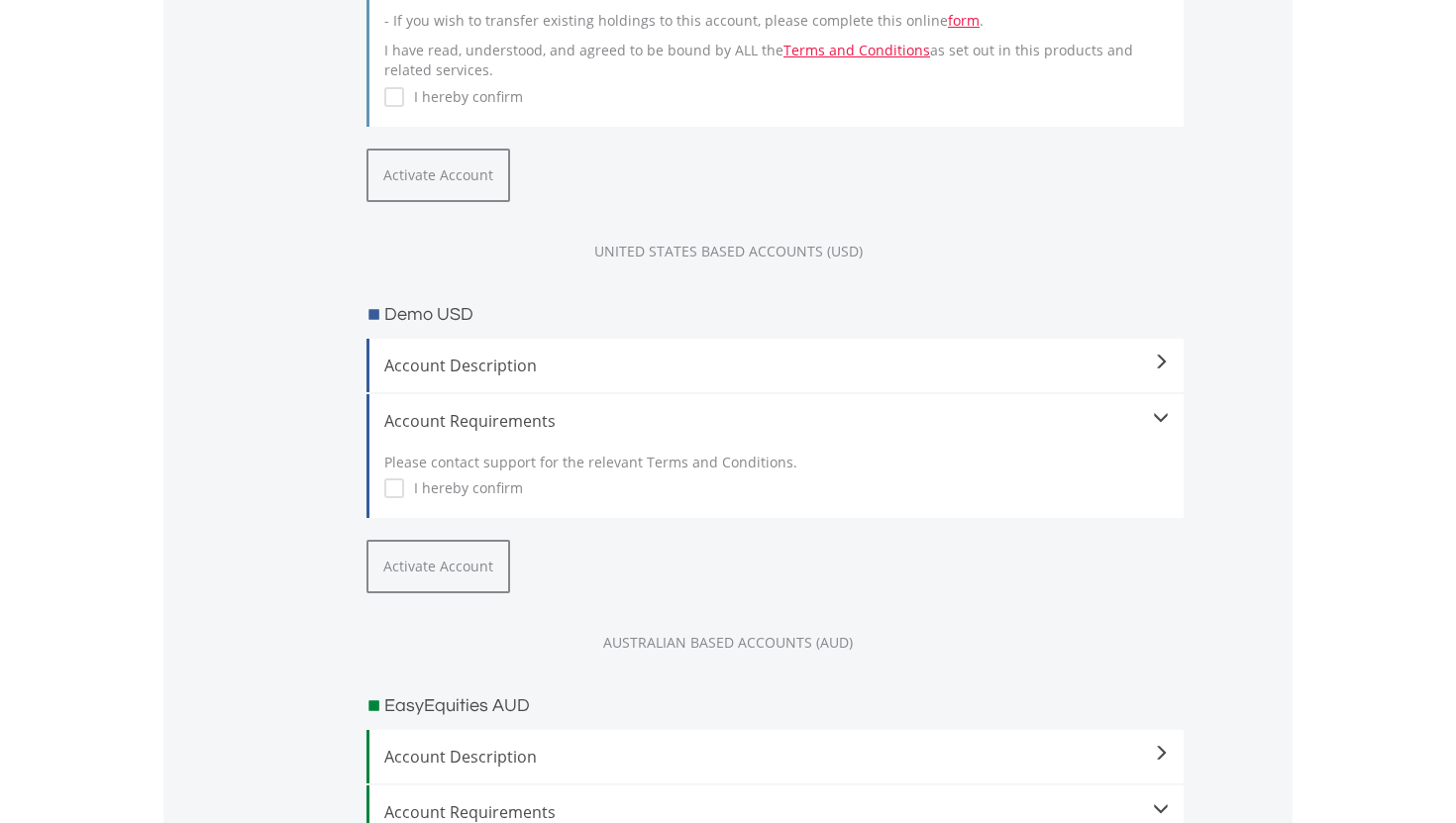 click on "I hereby confirm" at bounding box center (464, 488) 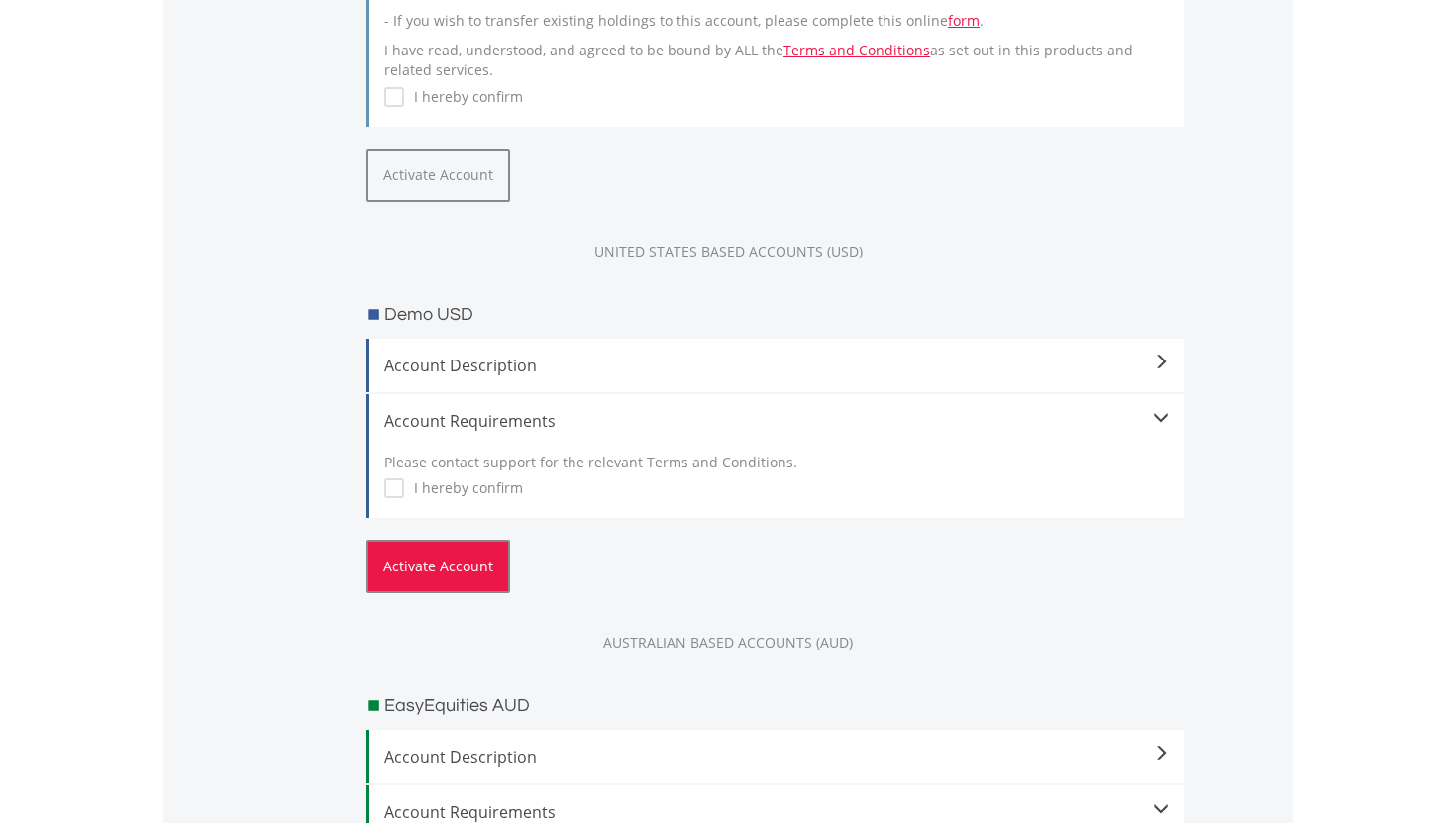 click on "Activate Account" at bounding box center (438, 566) 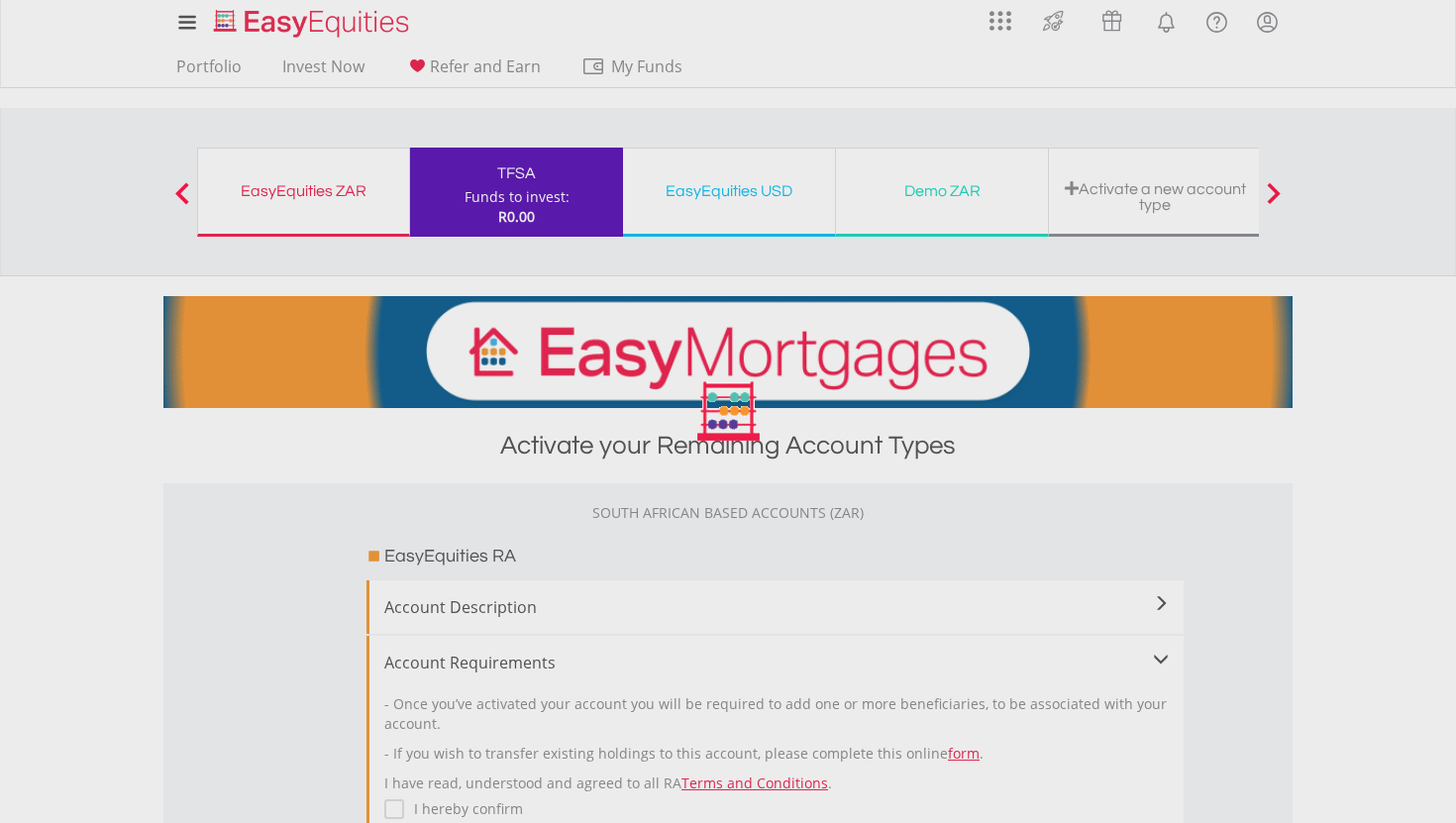 scroll, scrollTop: 0, scrollLeft: 0, axis: both 